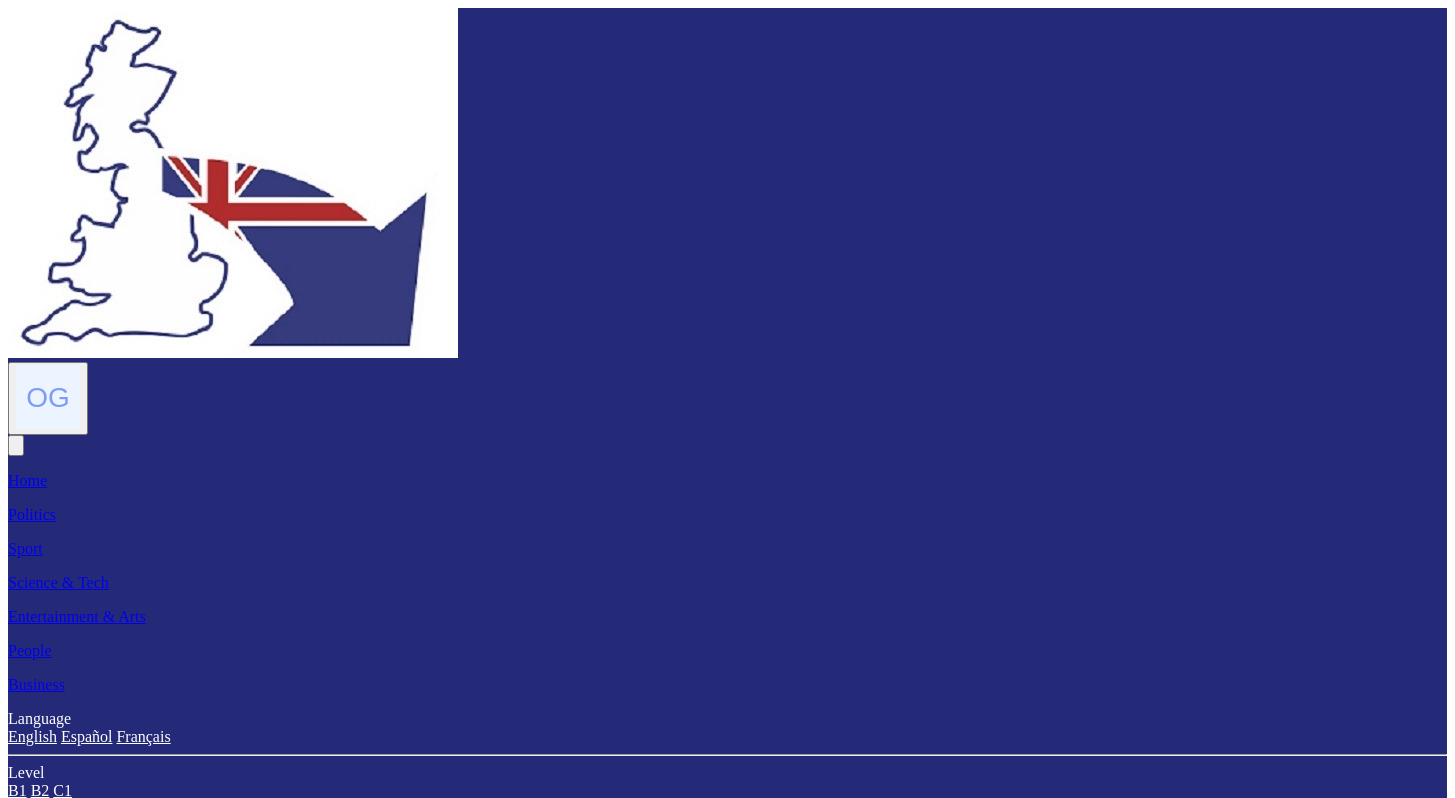 scroll, scrollTop: 420, scrollLeft: 0, axis: vertical 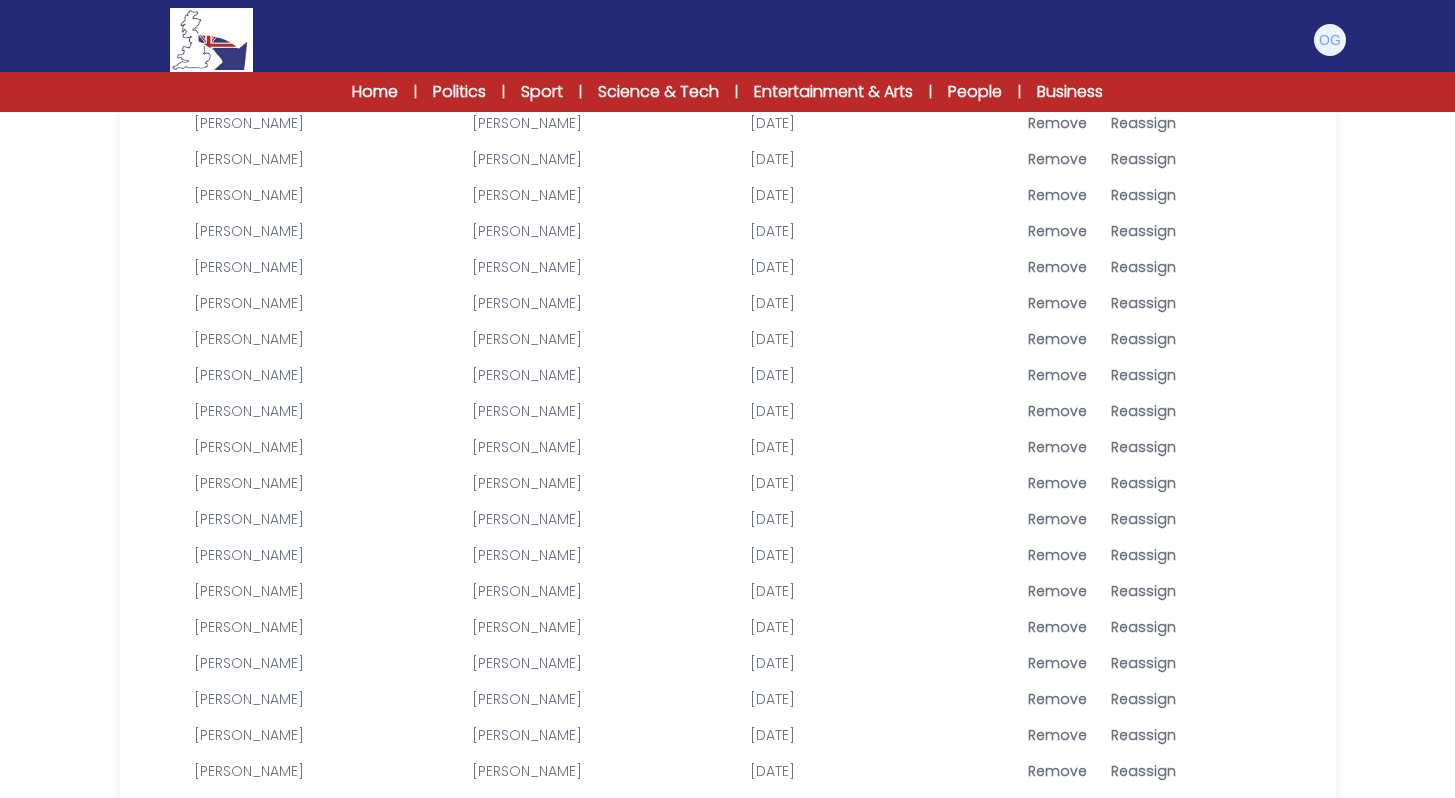 click on "Reassign" at bounding box center [1143, 483] 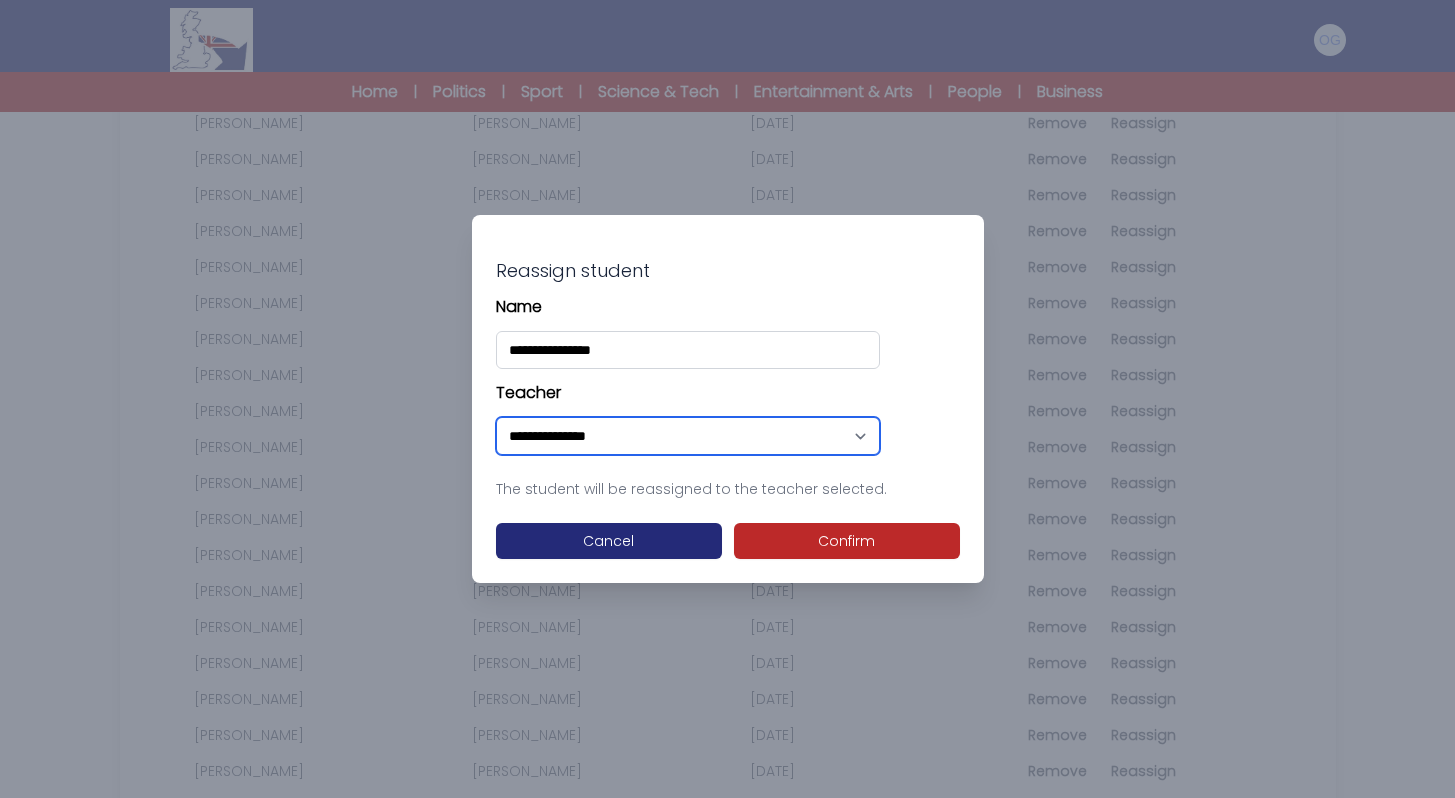 click on "**********" at bounding box center [688, 436] 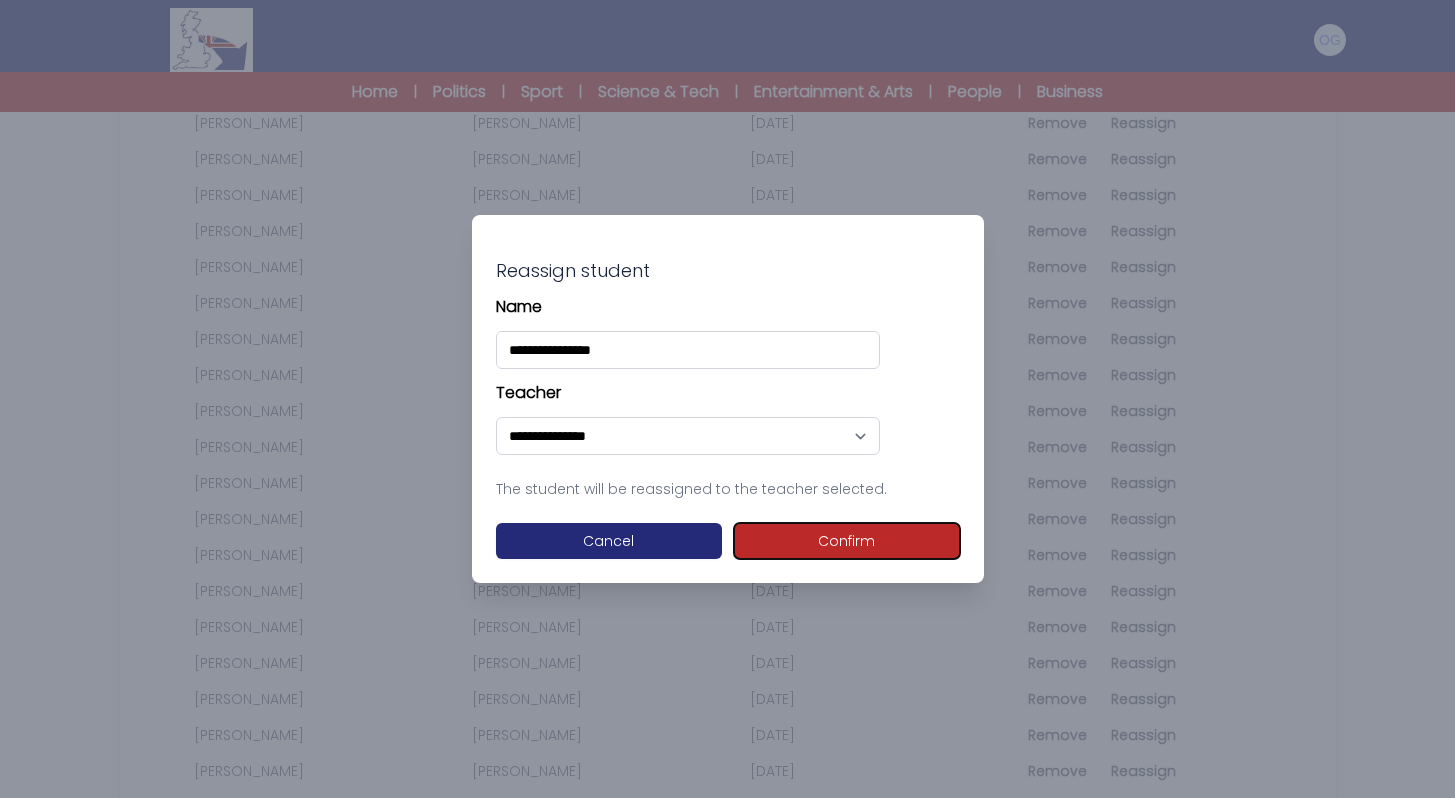 click on "Confirm" at bounding box center [847, 541] 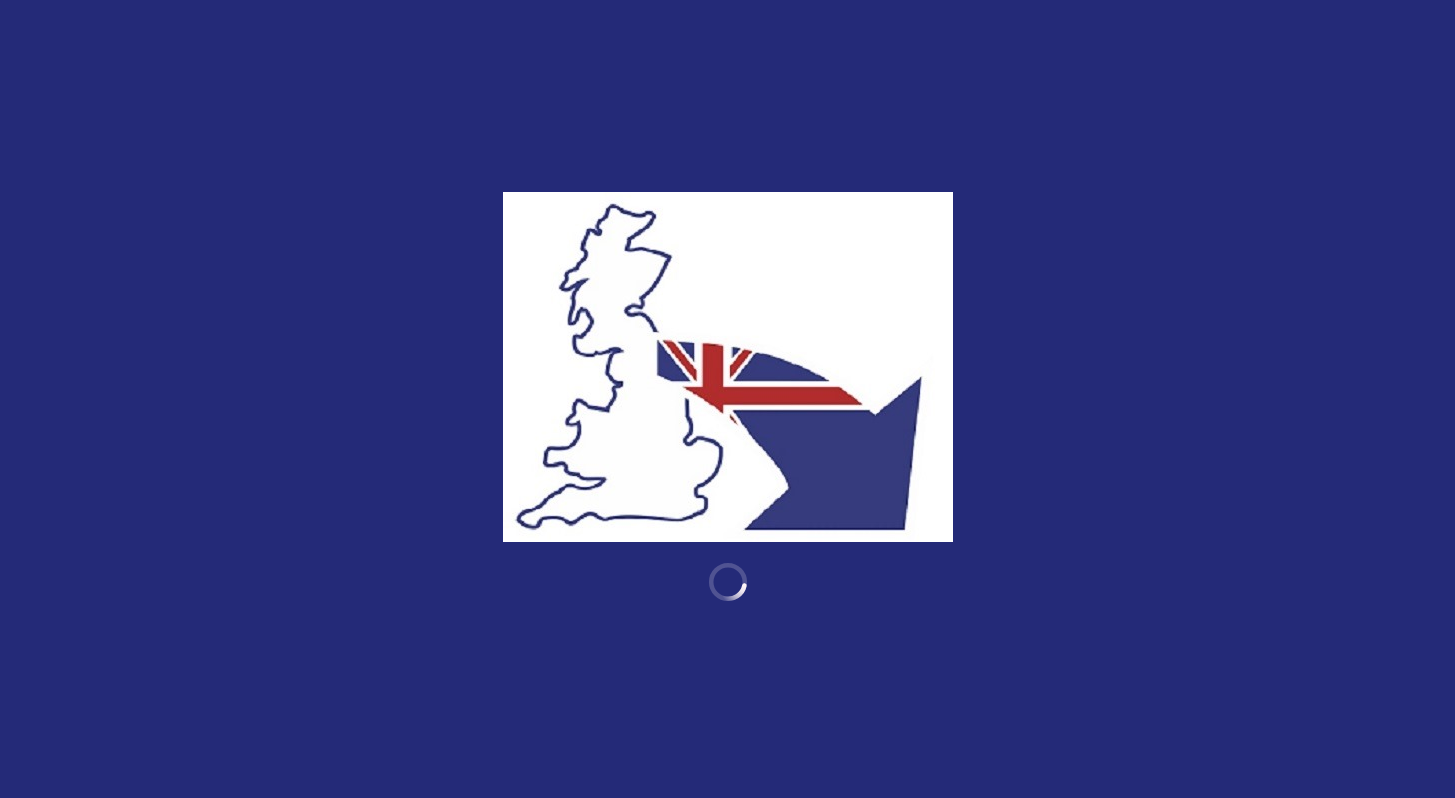 scroll, scrollTop: 0, scrollLeft: 0, axis: both 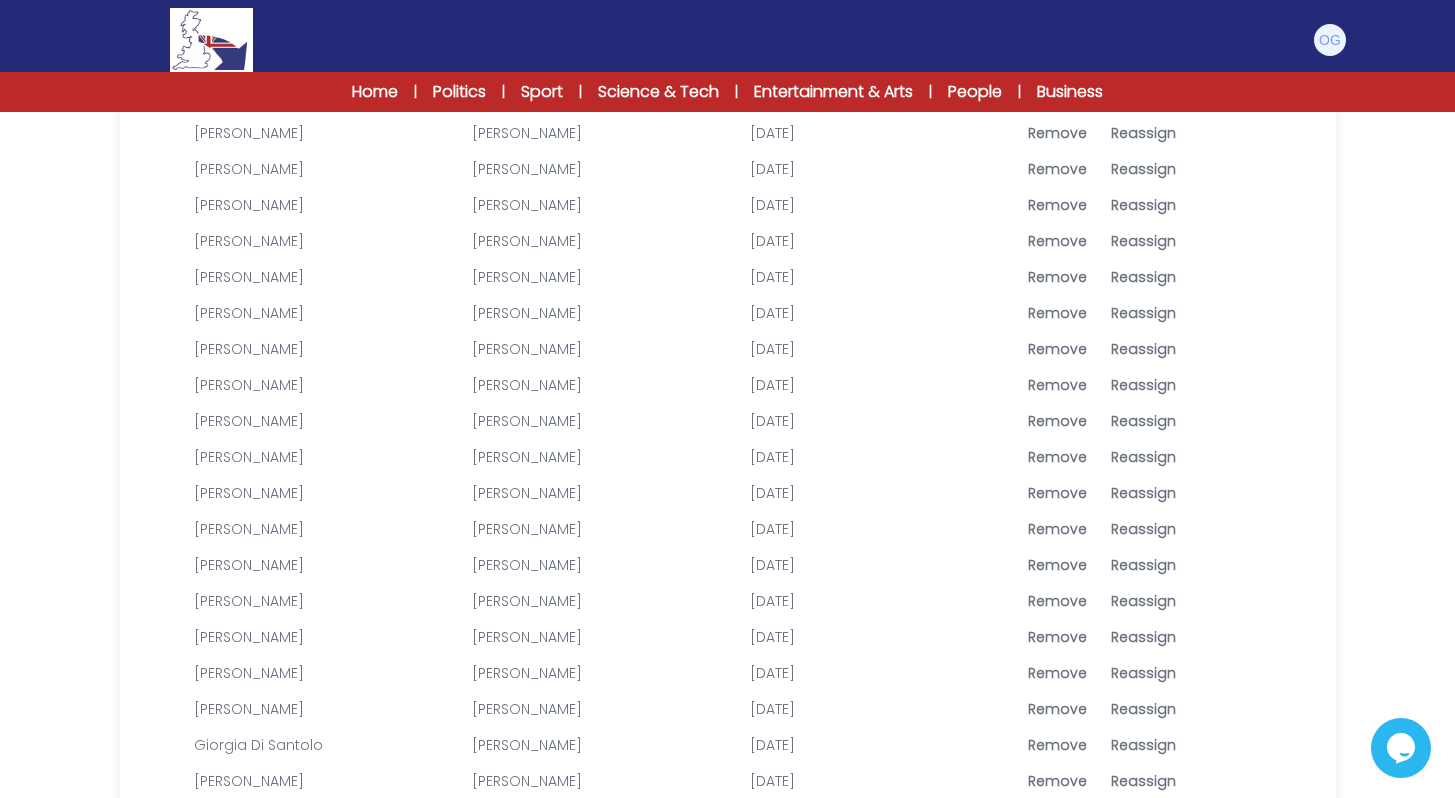 click on "Reassign" at bounding box center (1143, 313) 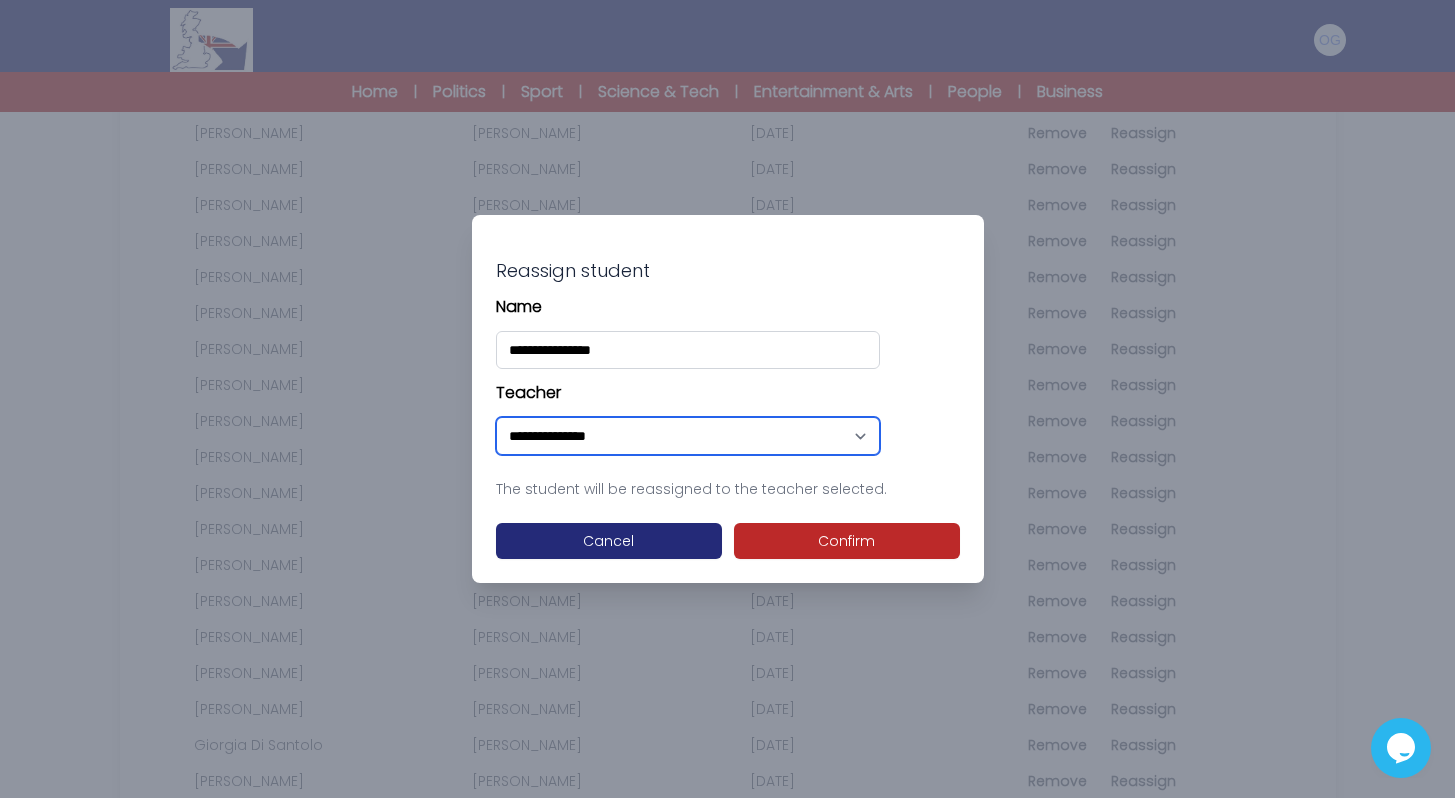 click on "**********" at bounding box center (688, 436) 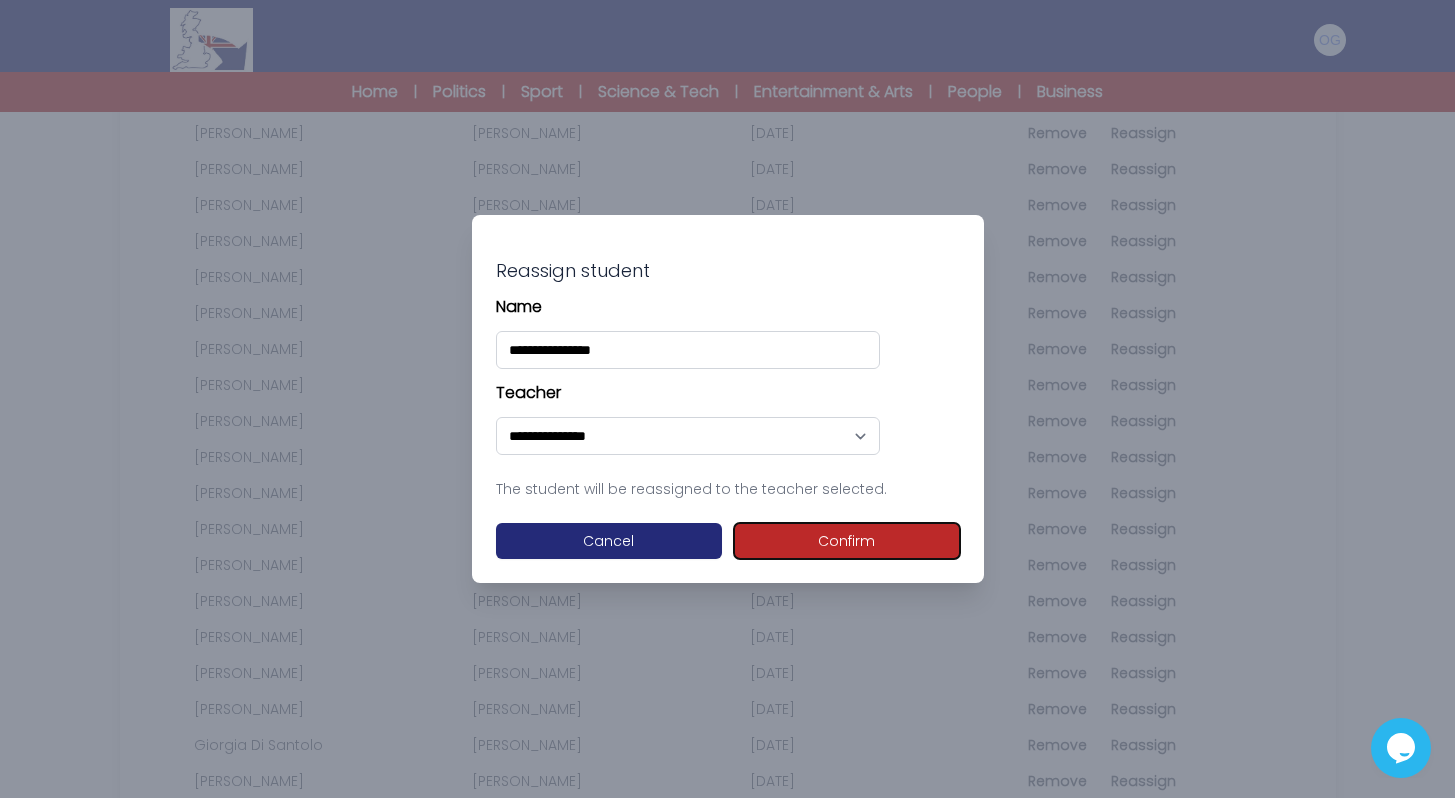 click on "Confirm" at bounding box center (847, 541) 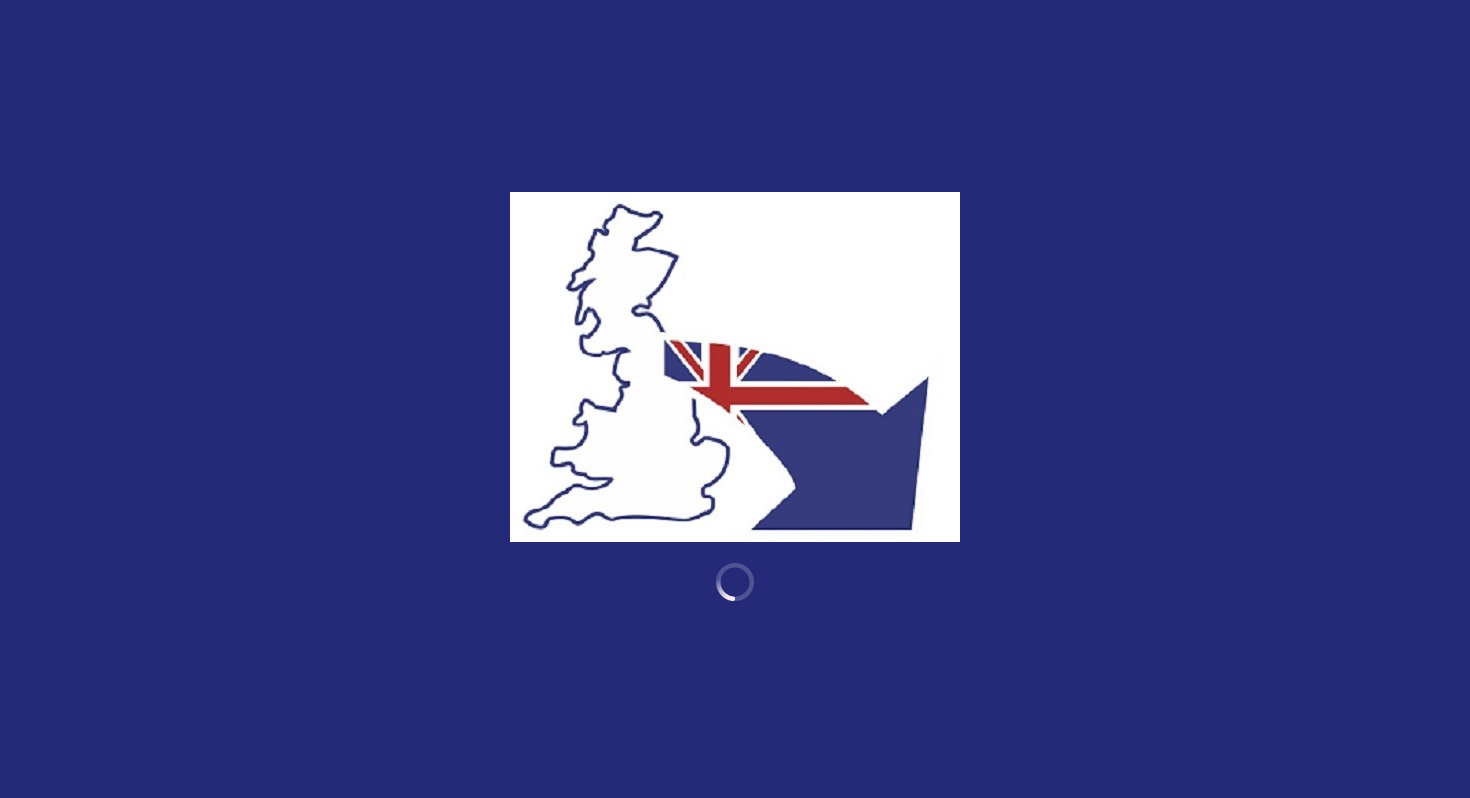 scroll, scrollTop: 0, scrollLeft: 0, axis: both 